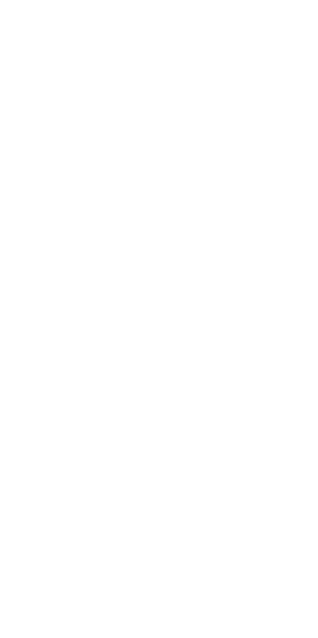 scroll, scrollTop: 0, scrollLeft: 0, axis: both 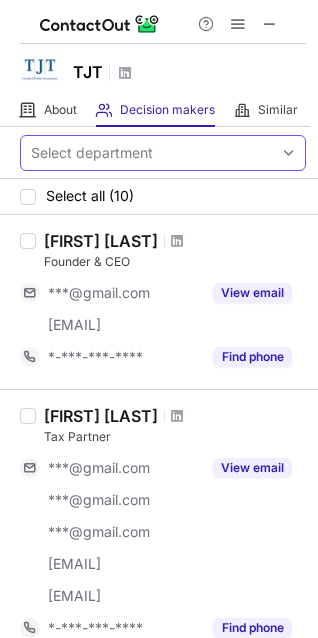 click on "Select department" at bounding box center (147, 153) 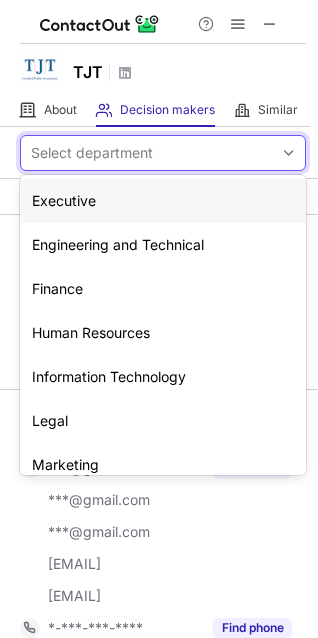 click on "Select department" at bounding box center (92, 153) 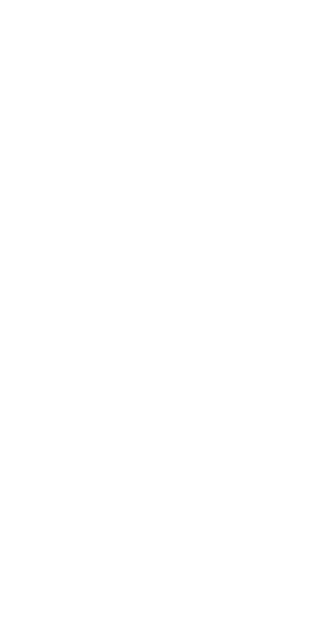 scroll, scrollTop: 0, scrollLeft: 0, axis: both 